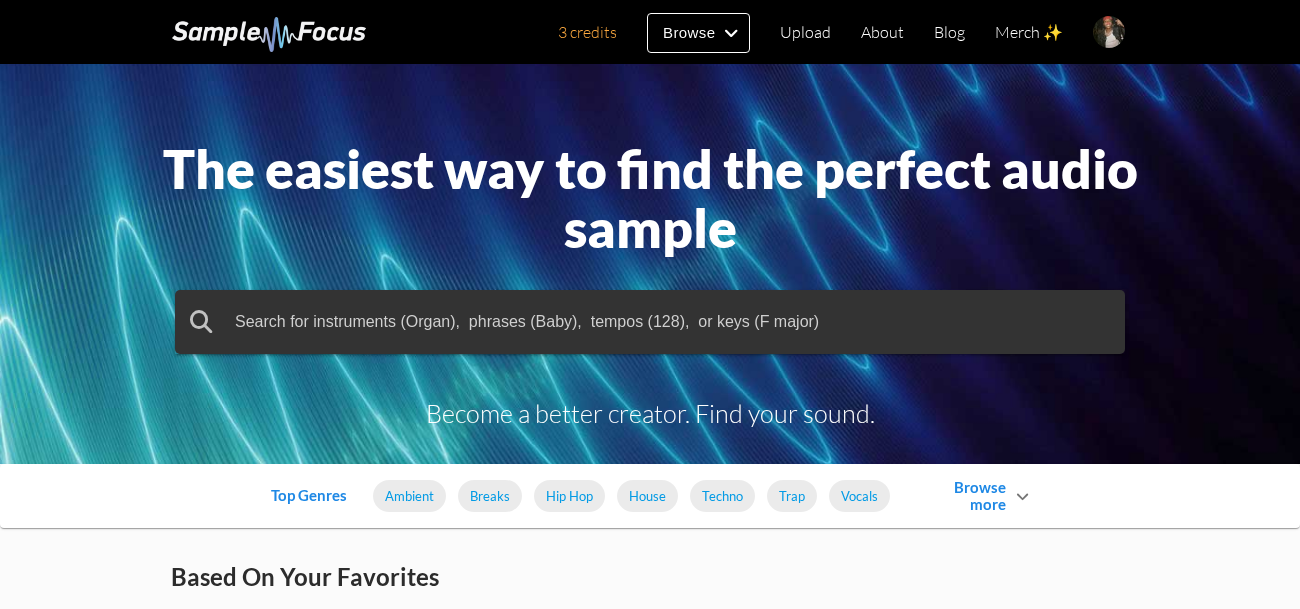scroll, scrollTop: 0, scrollLeft: 0, axis: both 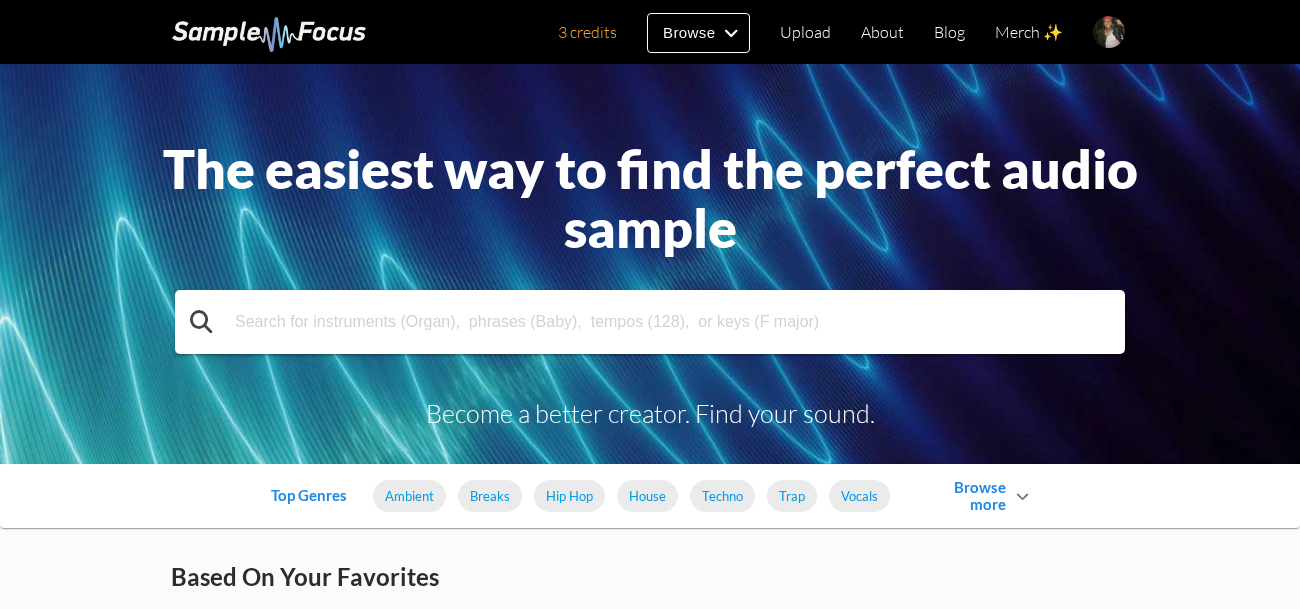 click at bounding box center (650, 322) 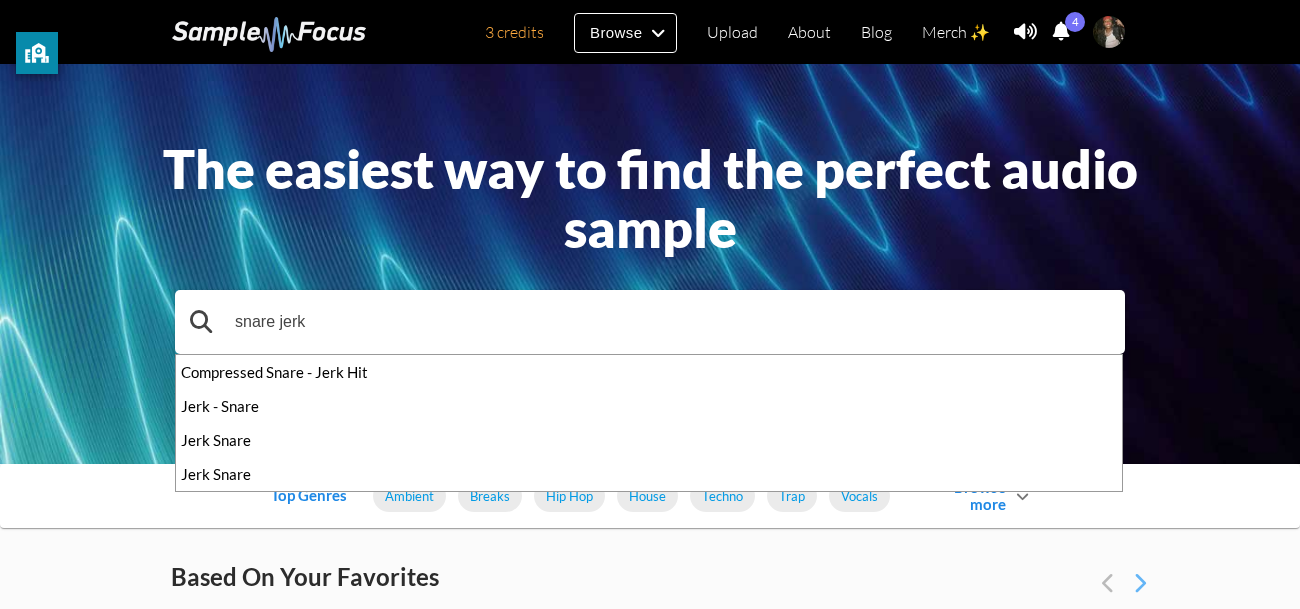 type on "snare jerk" 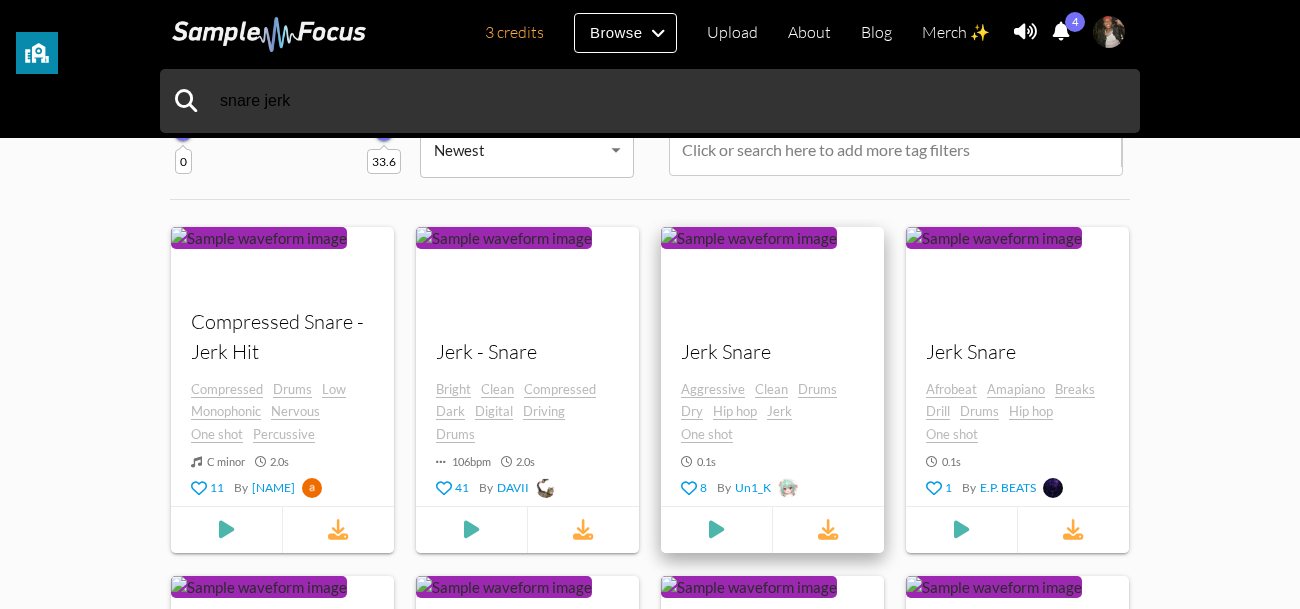scroll, scrollTop: 223, scrollLeft: 0, axis: vertical 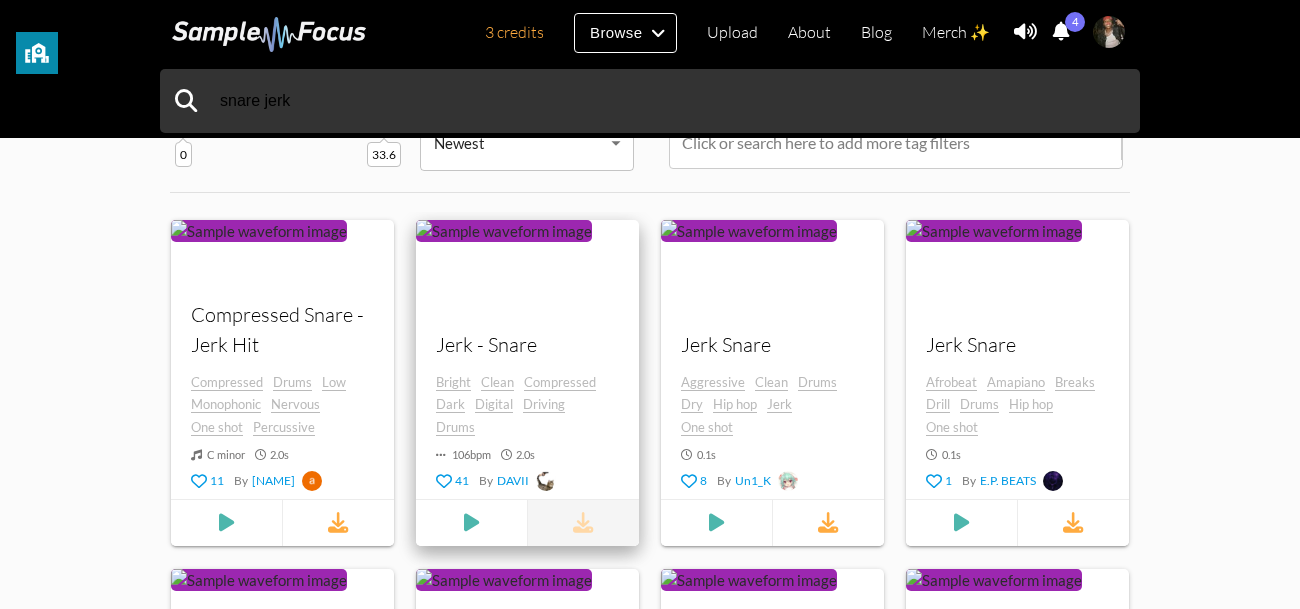 click at bounding box center [583, 522] 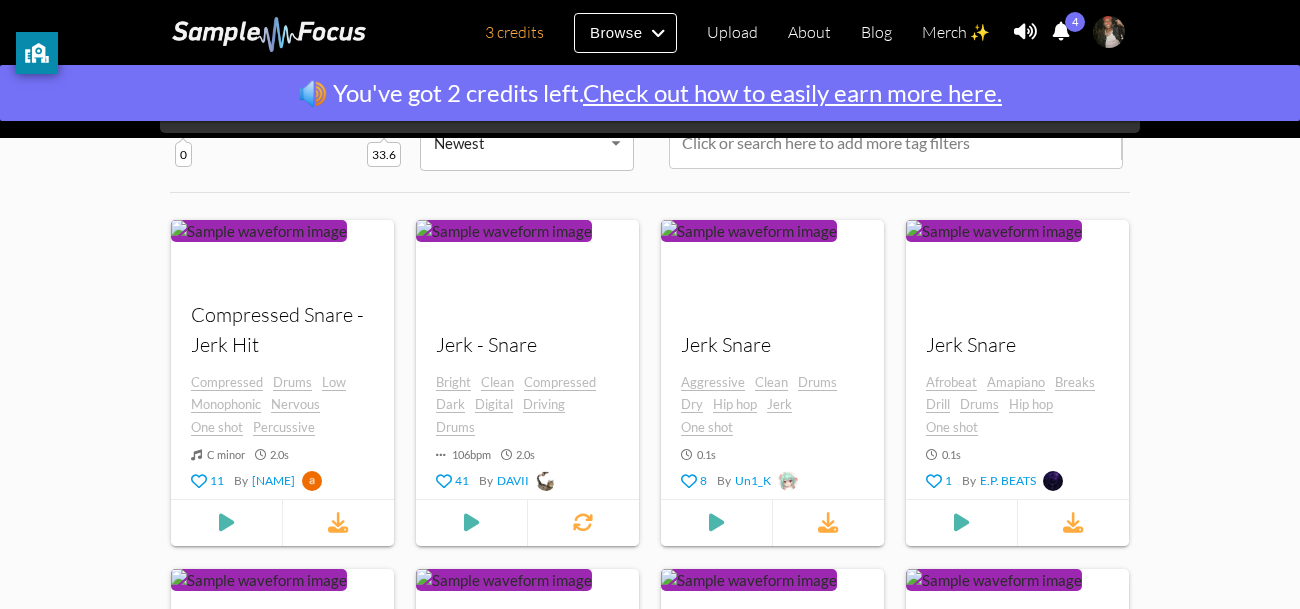scroll, scrollTop: 0, scrollLeft: 0, axis: both 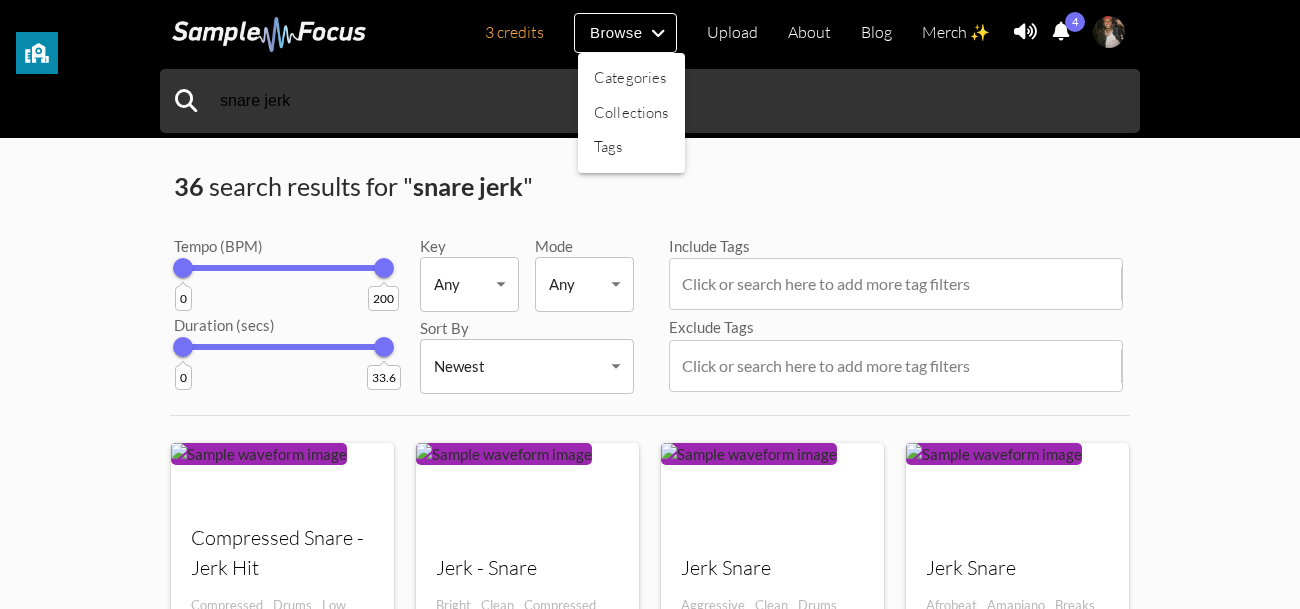 click at bounding box center [650, 304] 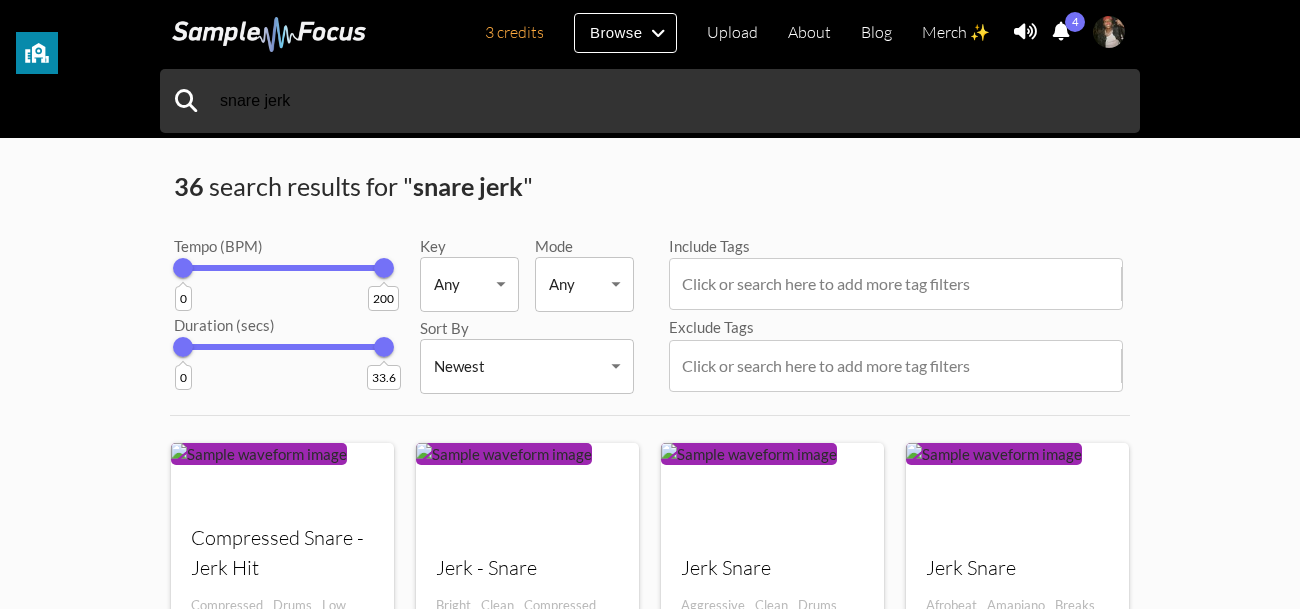 scroll, scrollTop: 440, scrollLeft: 0, axis: vertical 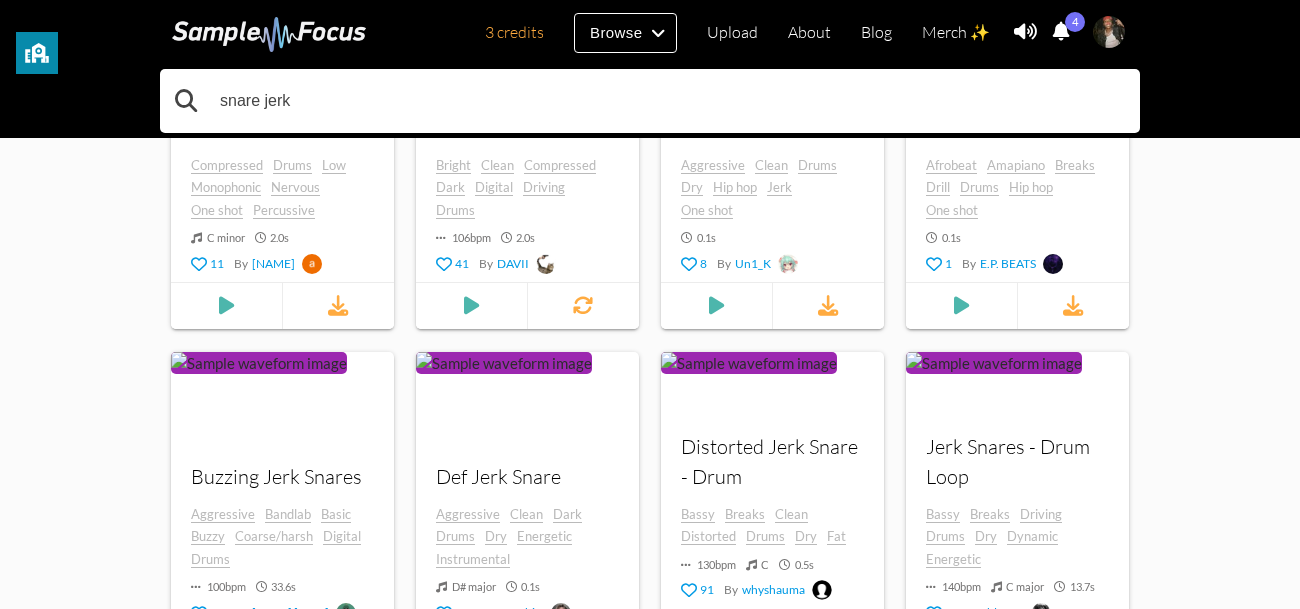 click on "snare jerk" at bounding box center [650, 101] 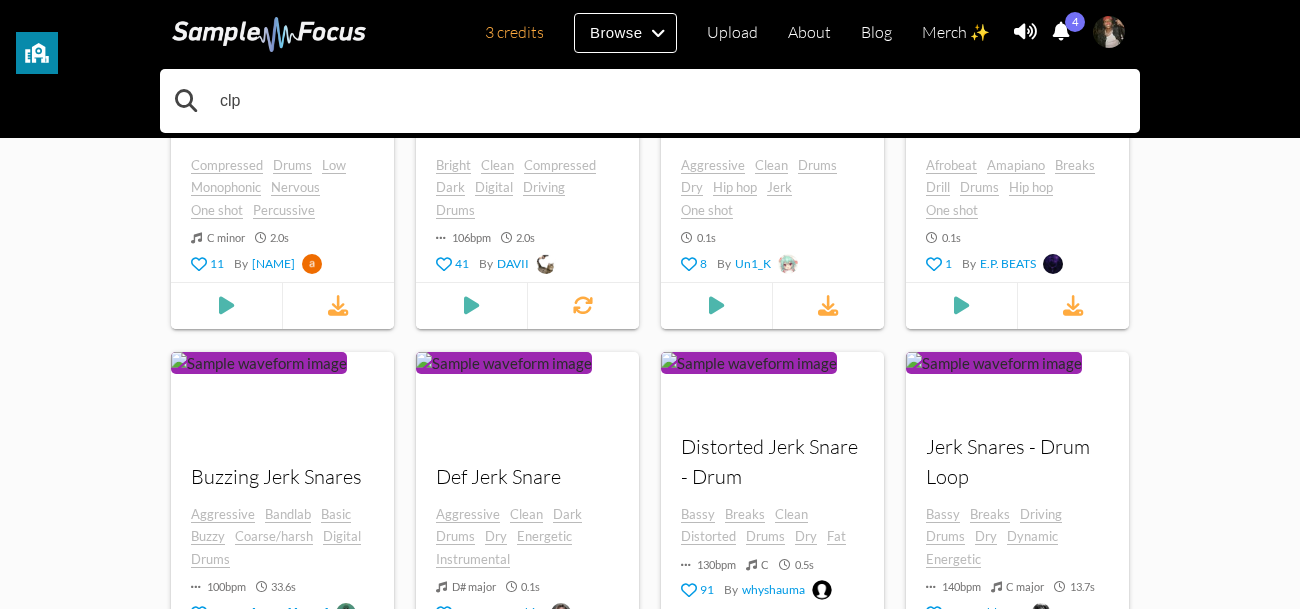 click on "clp" at bounding box center (650, 101) 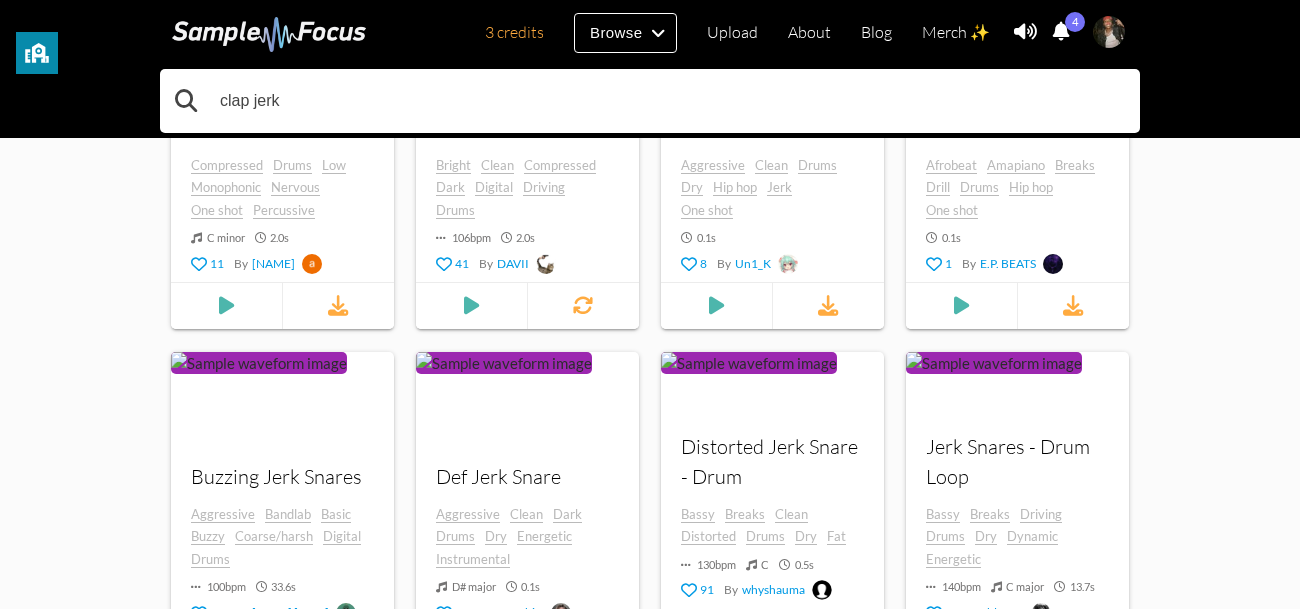 type on "clap jerk" 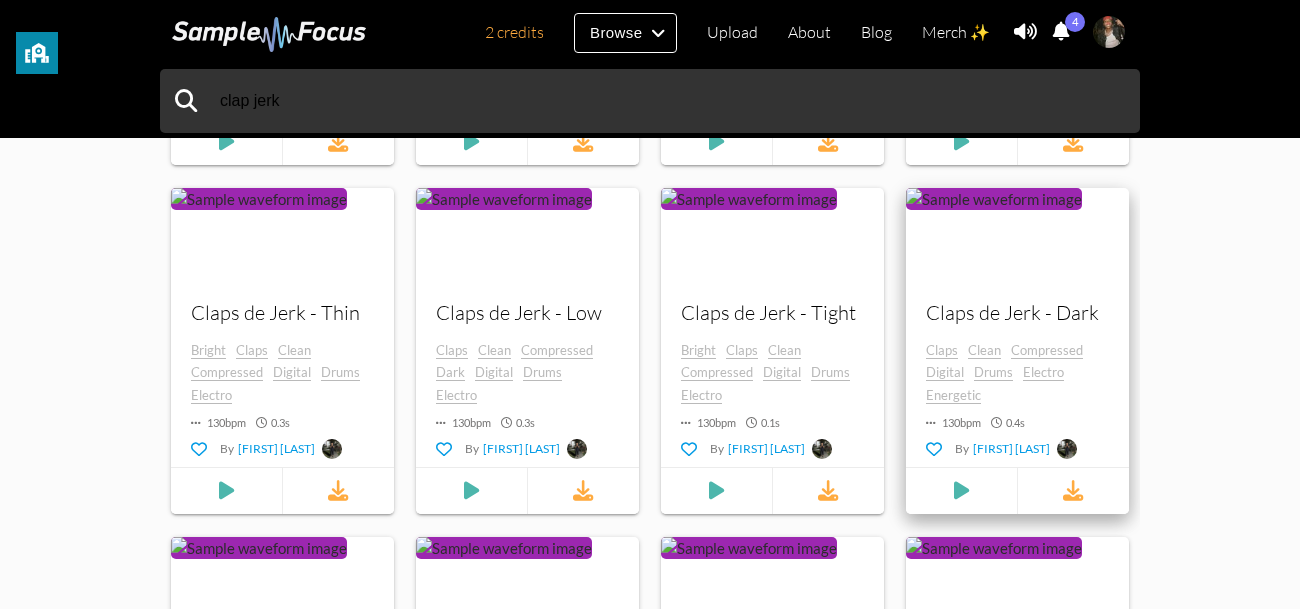 scroll, scrollTop: 1063, scrollLeft: 0, axis: vertical 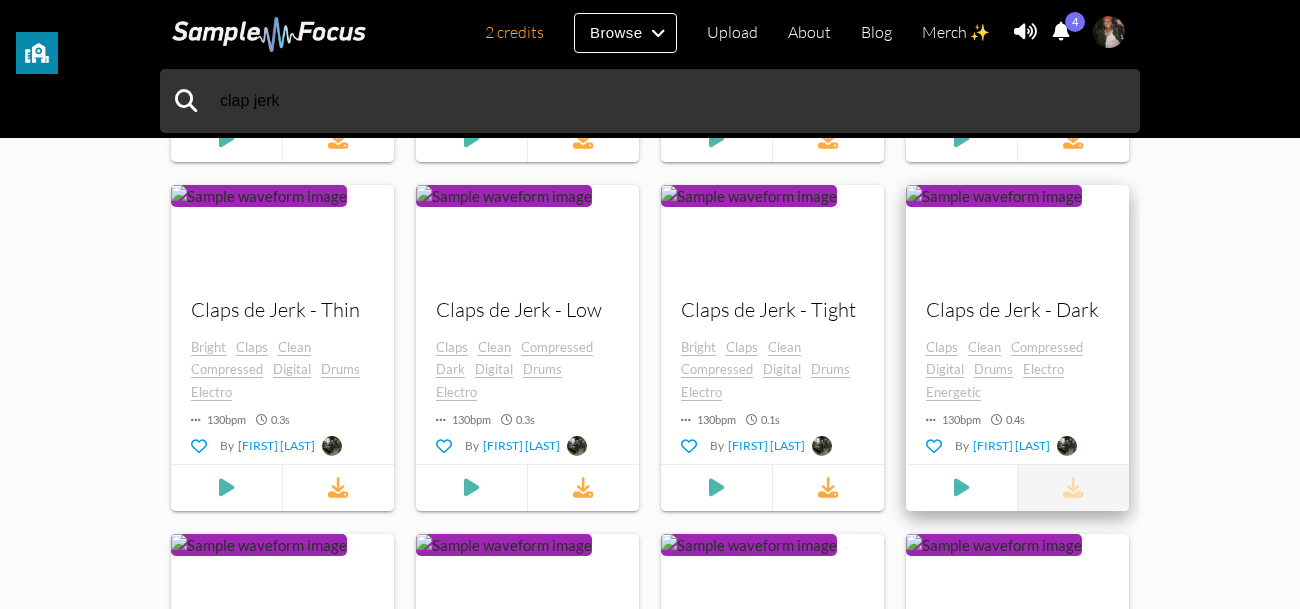 click at bounding box center (1073, 488) 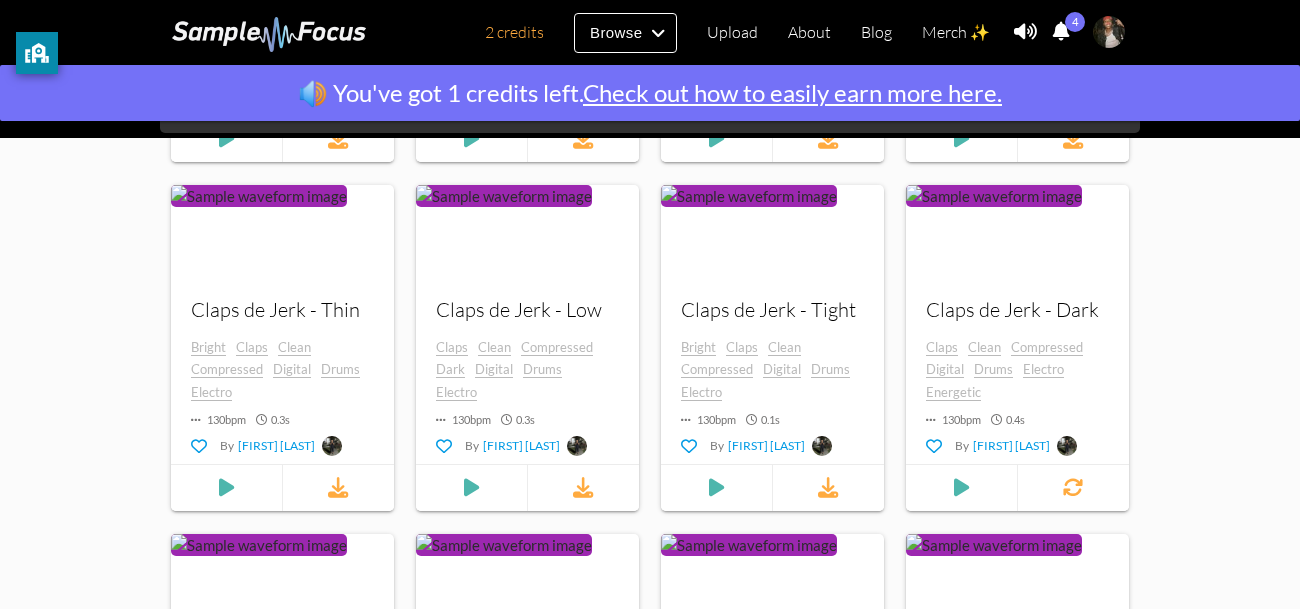 click at bounding box center [1061, 31] 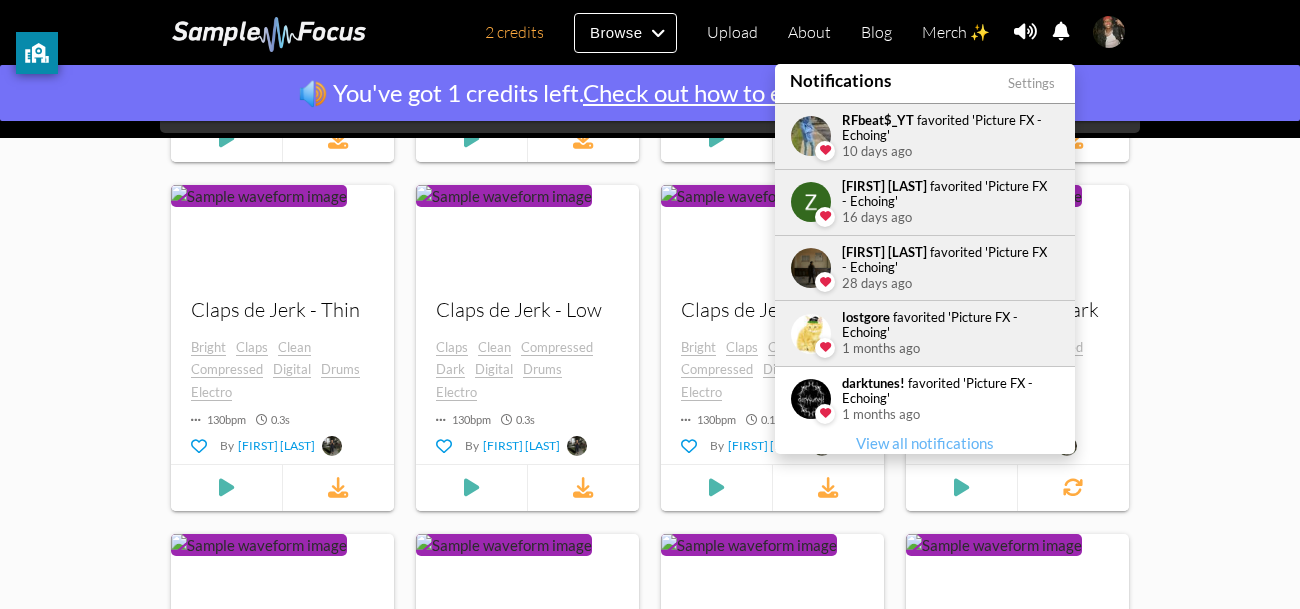 click at bounding box center [1061, 31] 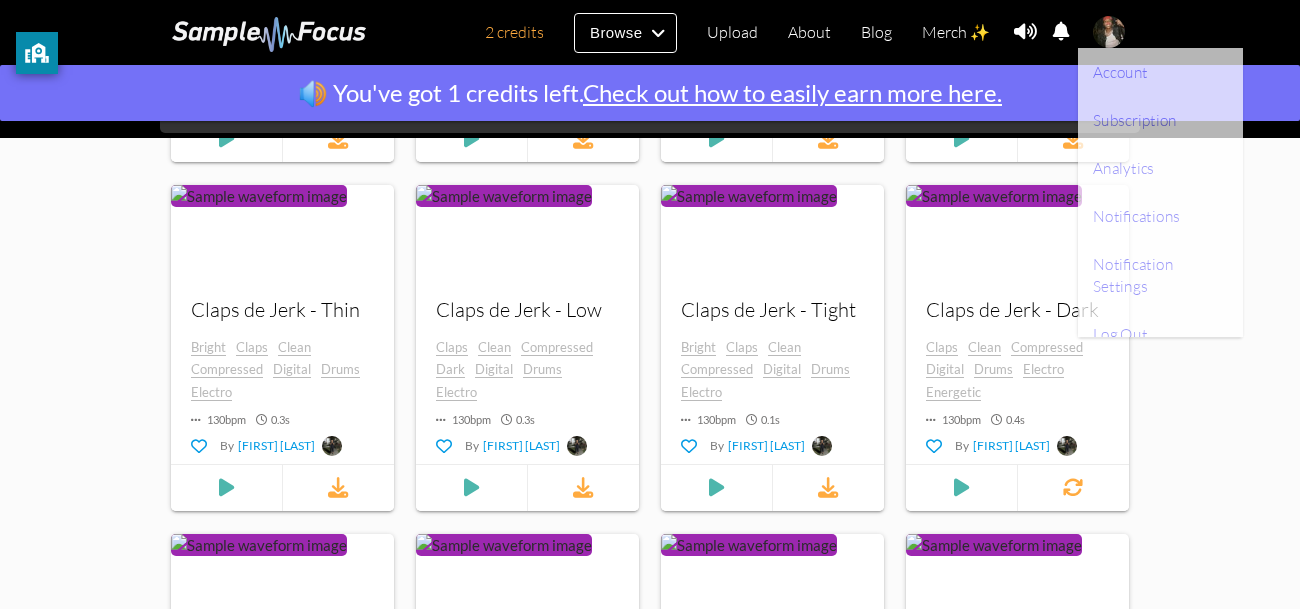click at bounding box center [1109, 32] 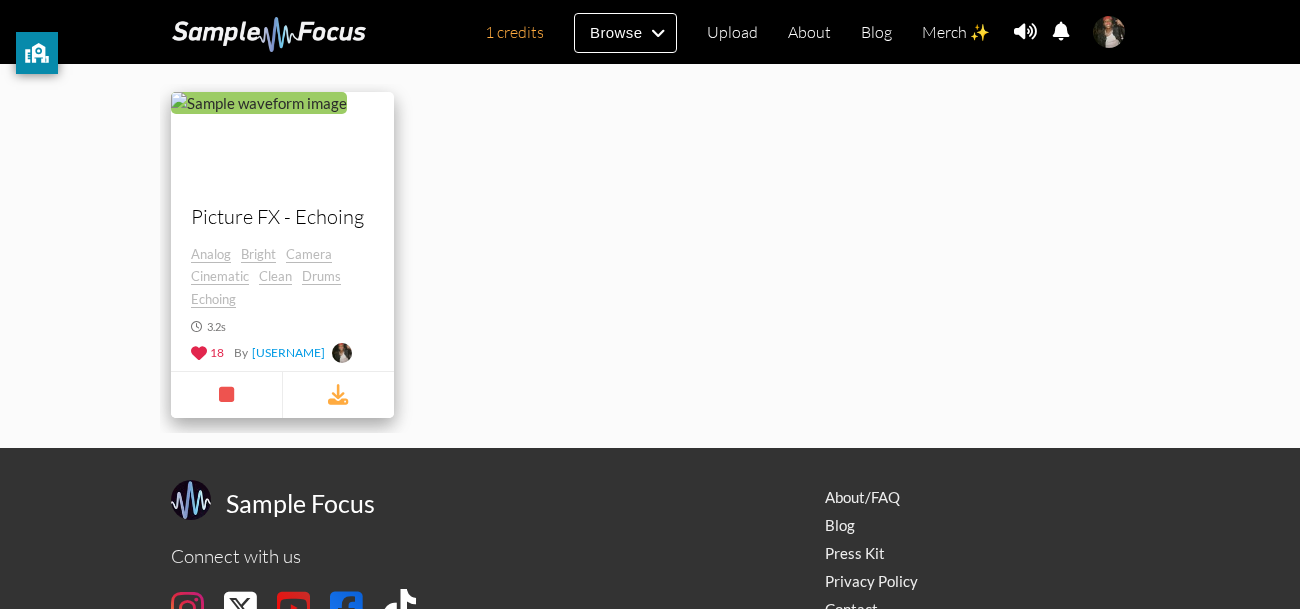 scroll, scrollTop: 437, scrollLeft: 0, axis: vertical 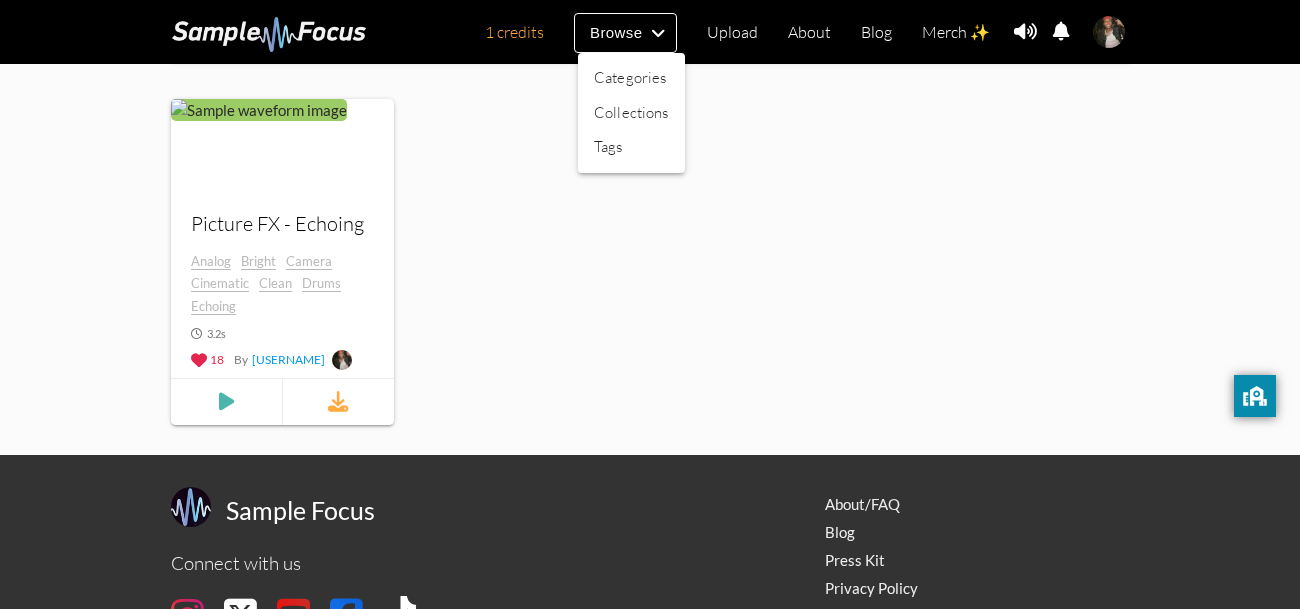 click at bounding box center [650, 304] 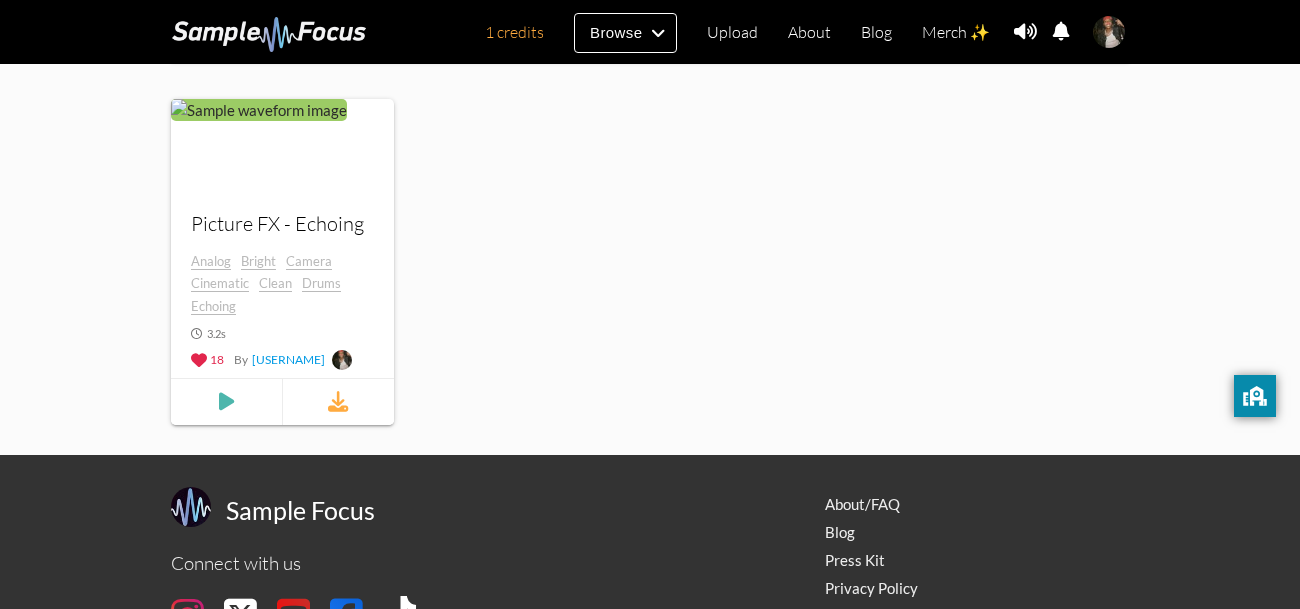 click at bounding box center (269, 34) 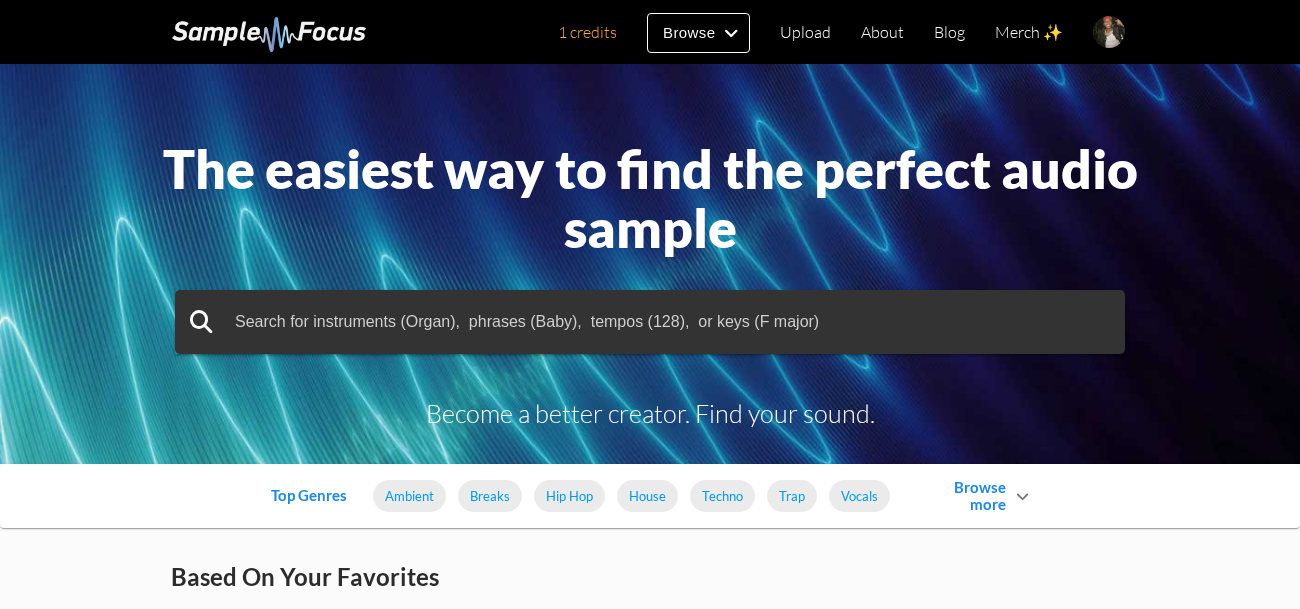 scroll, scrollTop: 0, scrollLeft: 0, axis: both 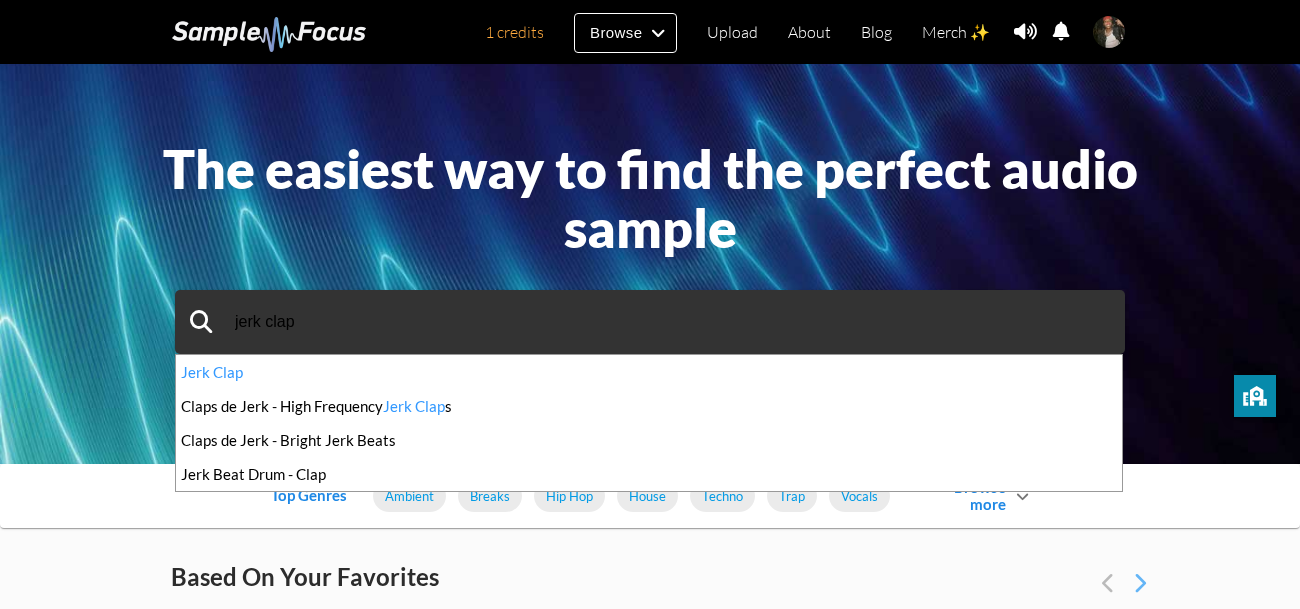 type on "jerk clap" 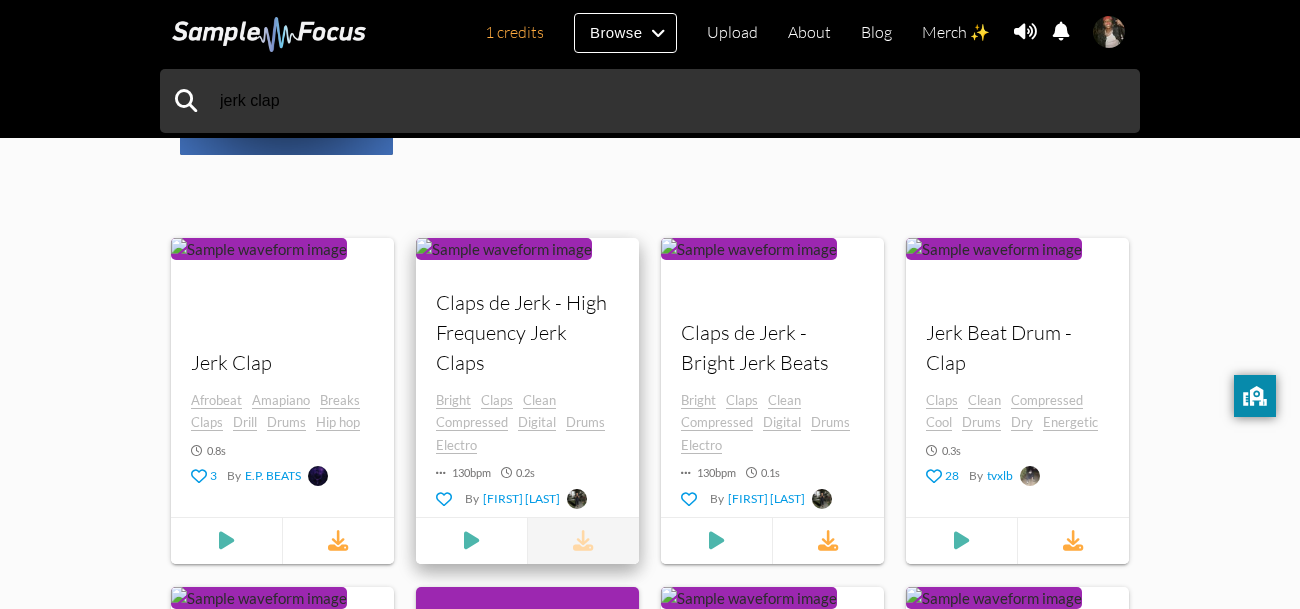 scroll, scrollTop: 663, scrollLeft: 0, axis: vertical 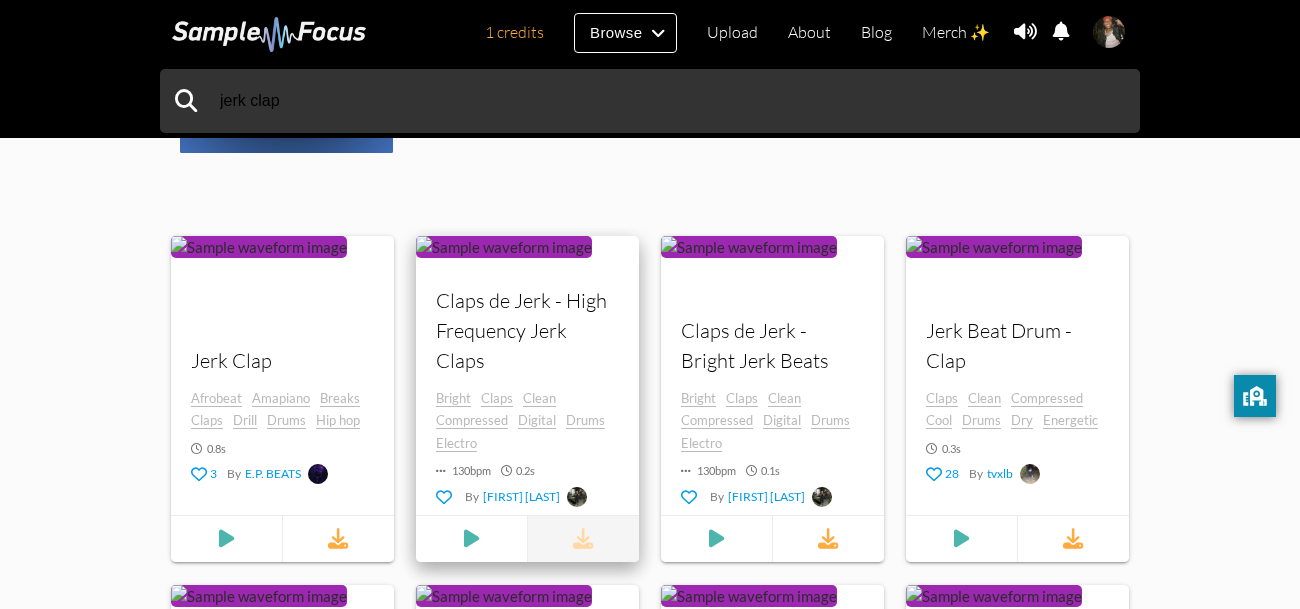 click at bounding box center [583, 539] 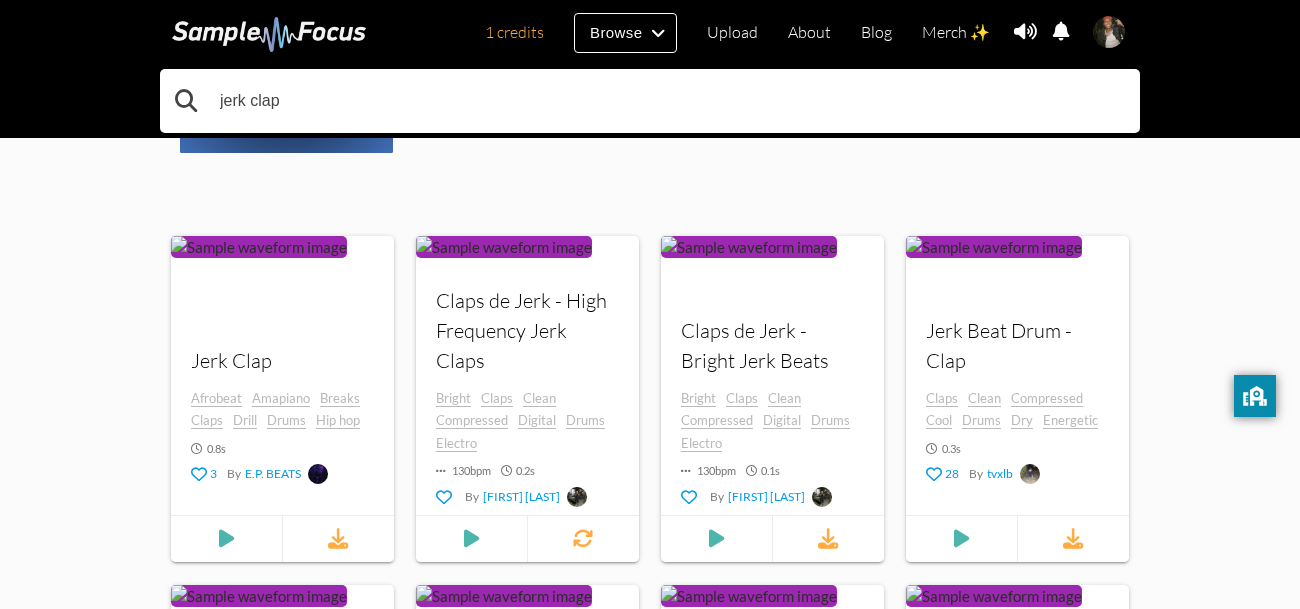 click on "jerk clap" at bounding box center (650, 101) 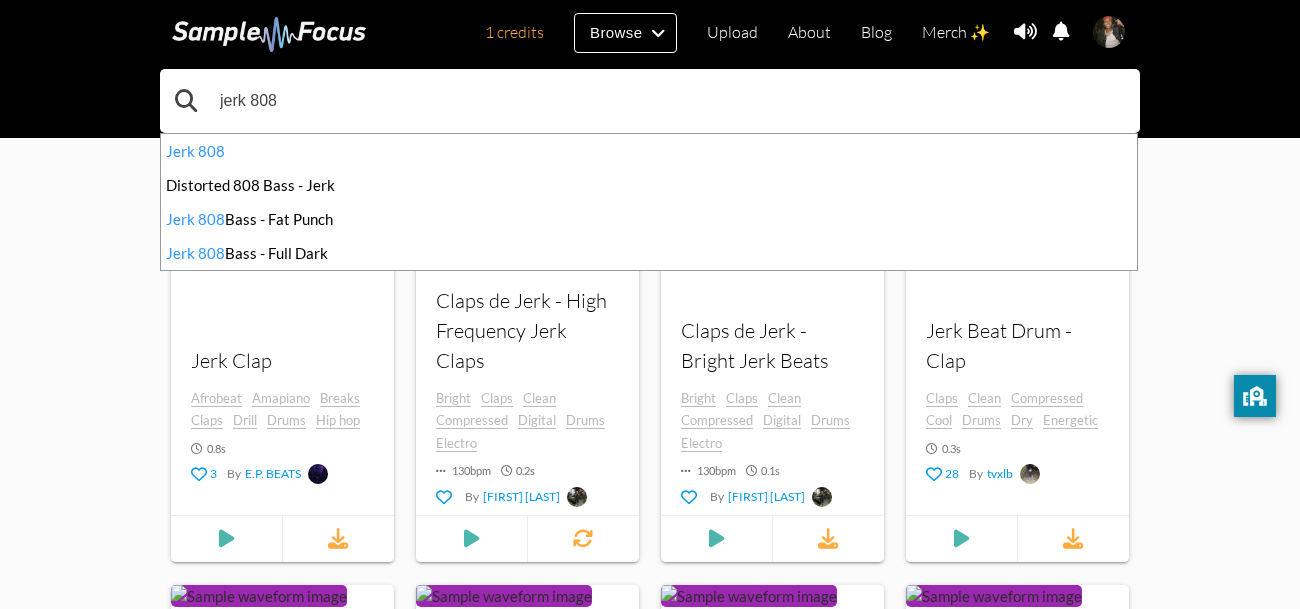 type on "jerk 808" 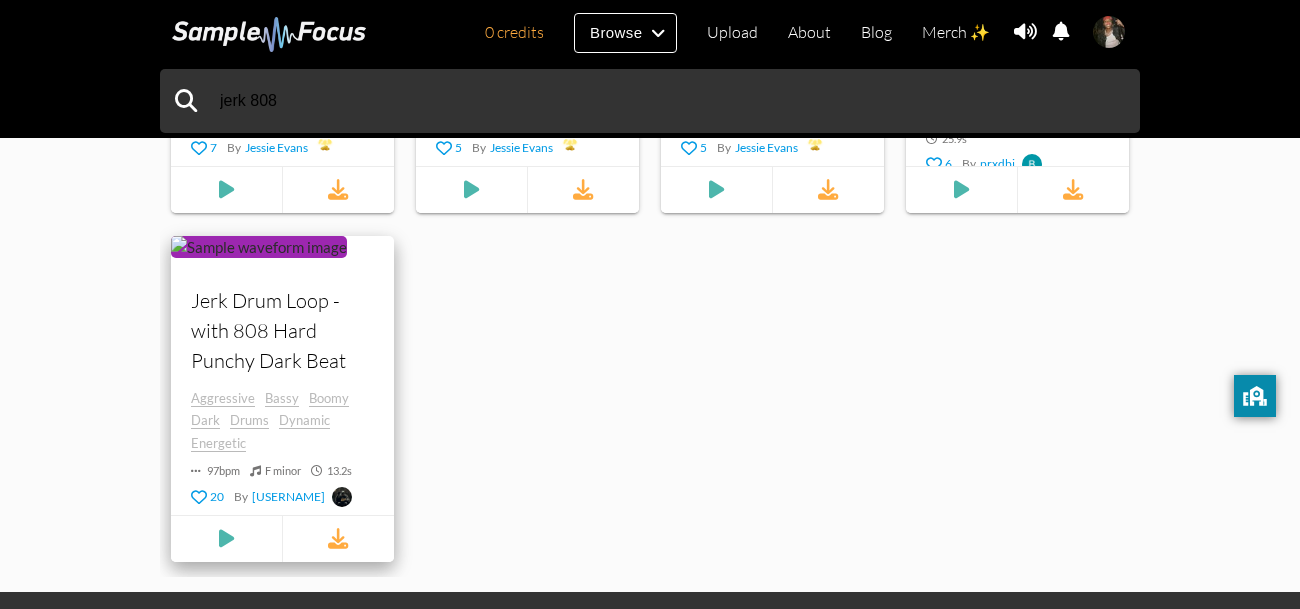 scroll, scrollTop: 1364, scrollLeft: 0, axis: vertical 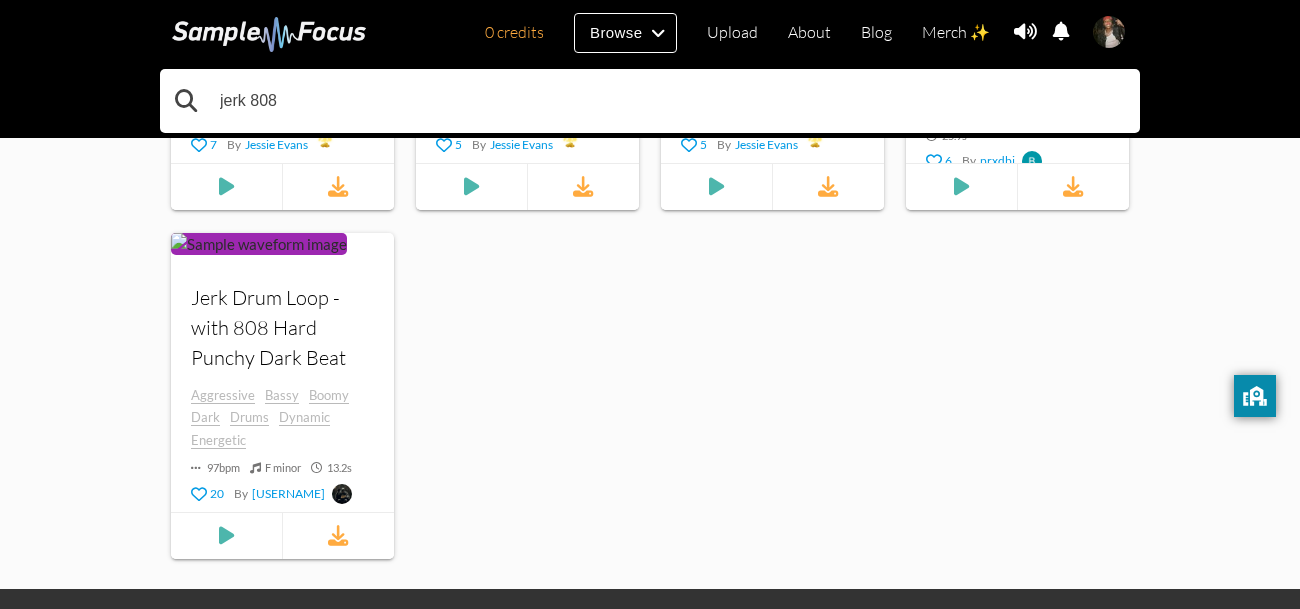 click on "jerk 808" at bounding box center (650, 101) 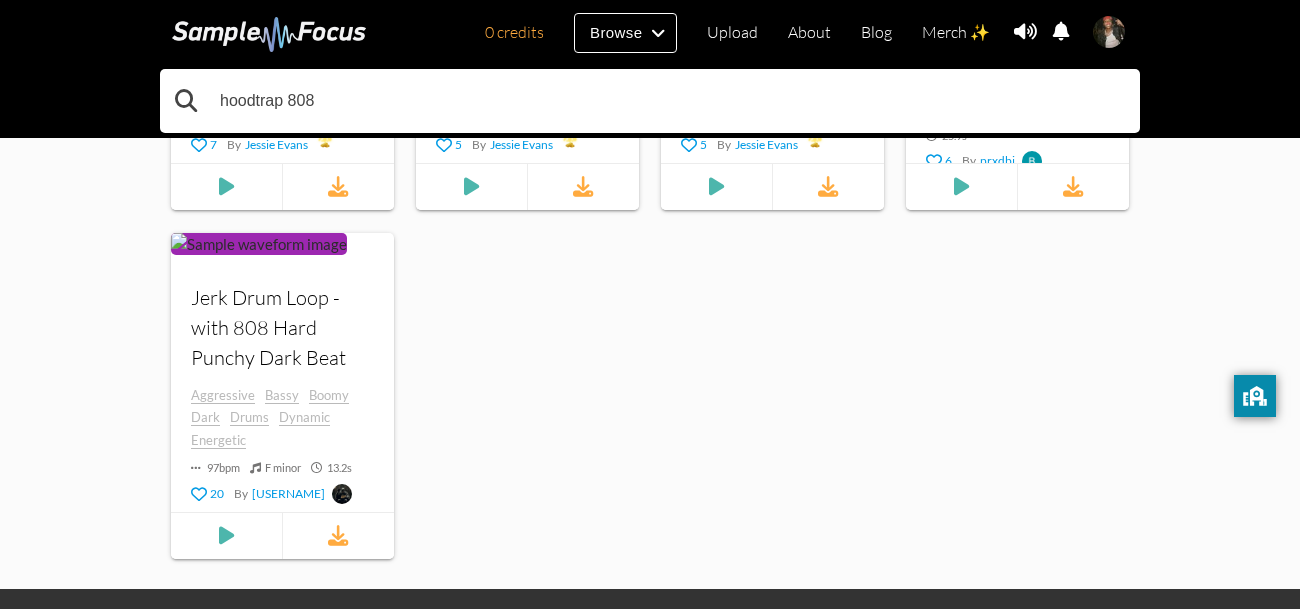 type on "hoodtrap 808" 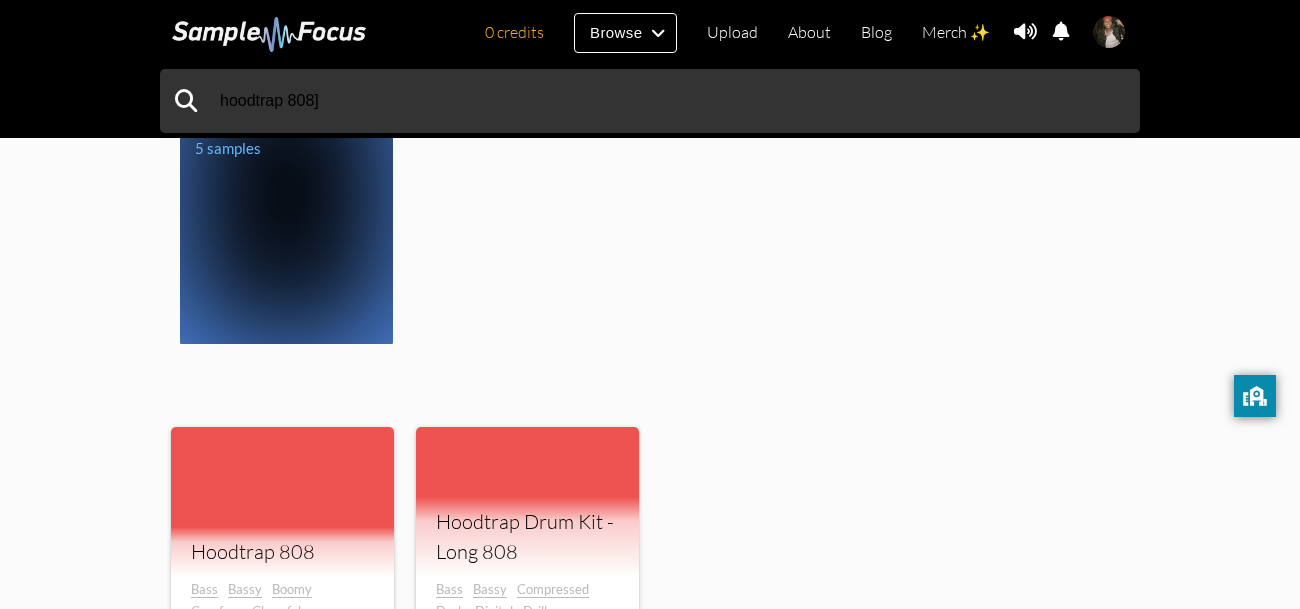 scroll, scrollTop: 491, scrollLeft: 0, axis: vertical 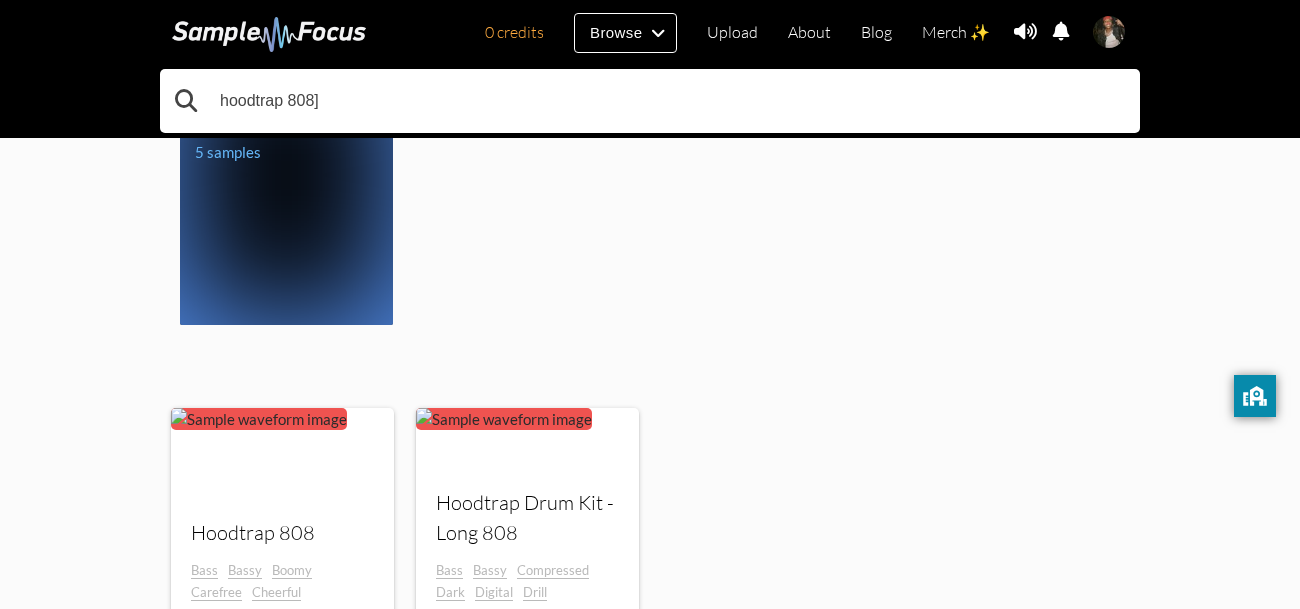 click on "hoodtrap 808]" at bounding box center [650, 101] 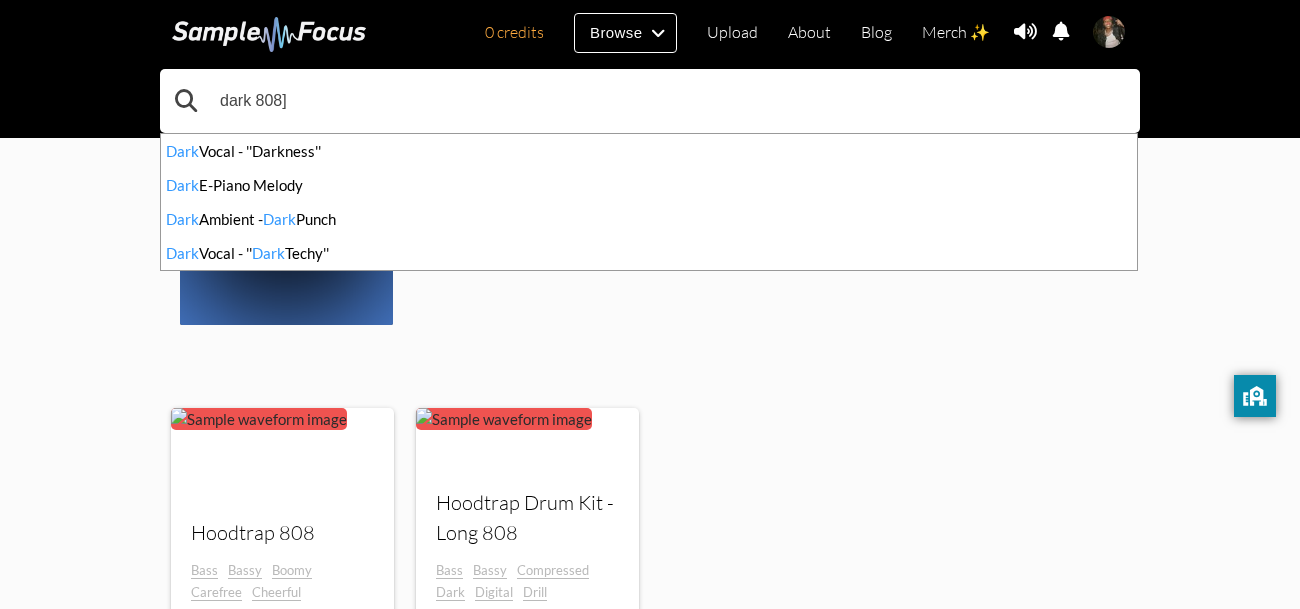 type on "dark 808]" 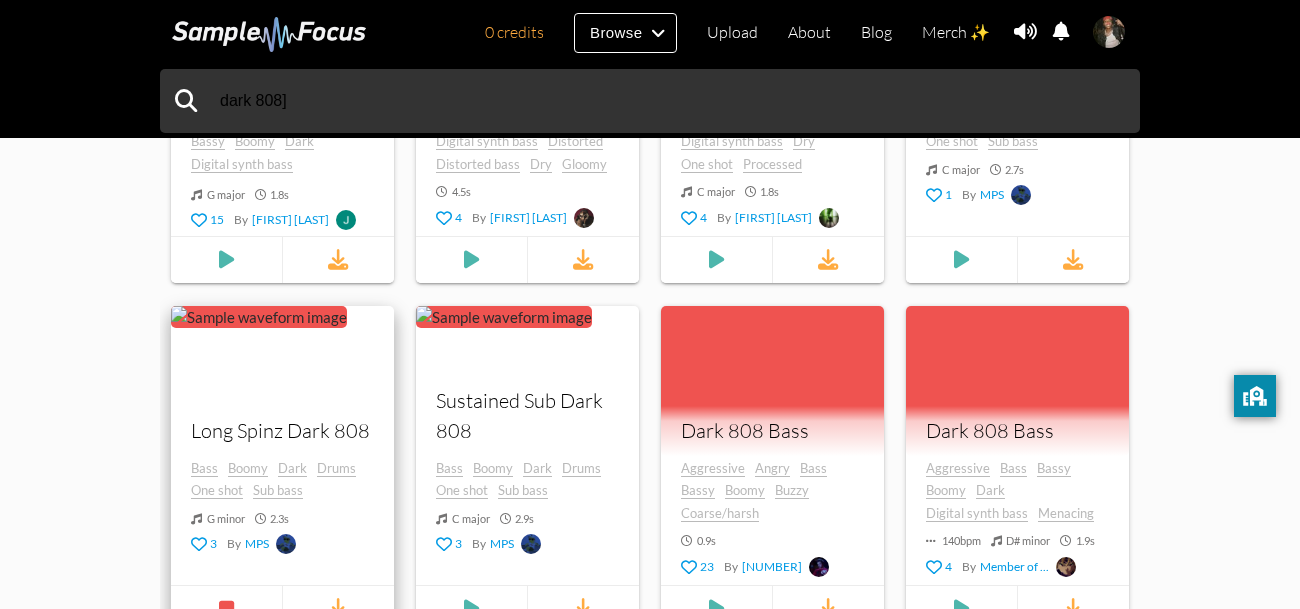 scroll, scrollTop: 2351, scrollLeft: 0, axis: vertical 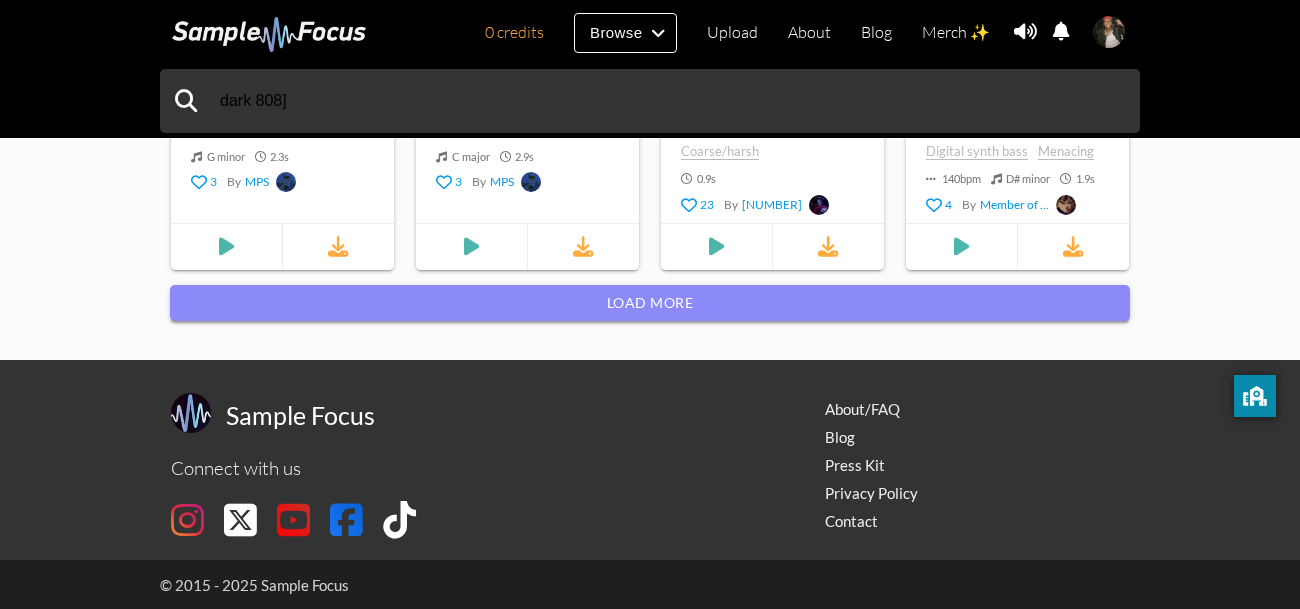 click on "Load more" at bounding box center [650, 303] 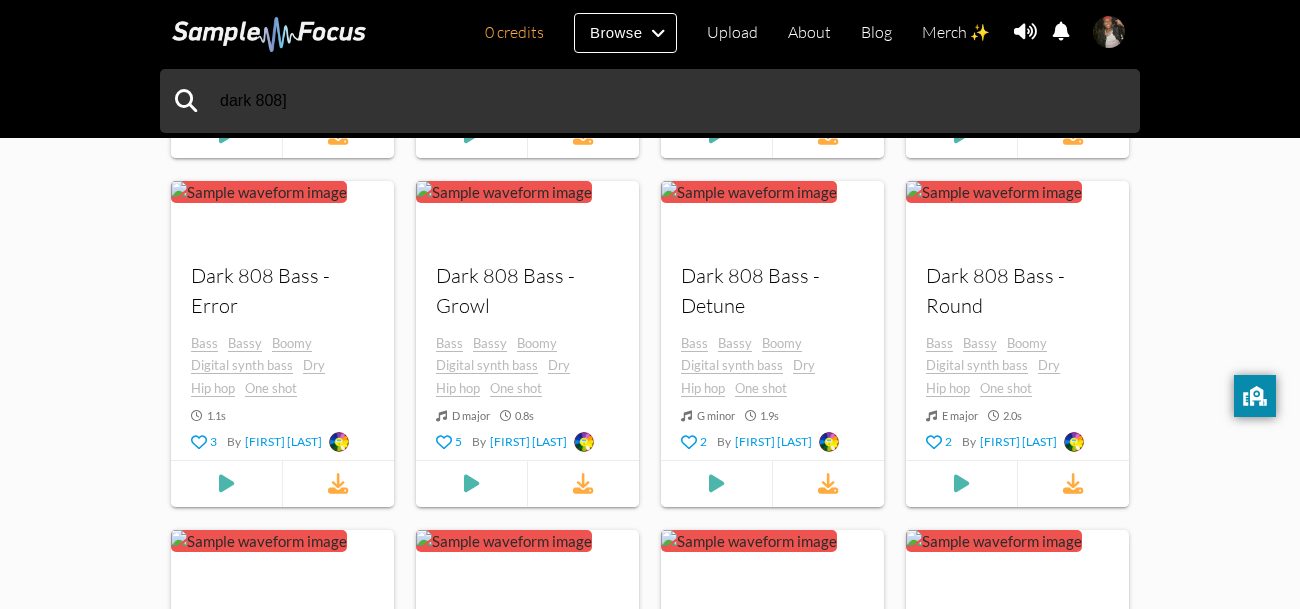 scroll, scrollTop: 4907, scrollLeft: 0, axis: vertical 